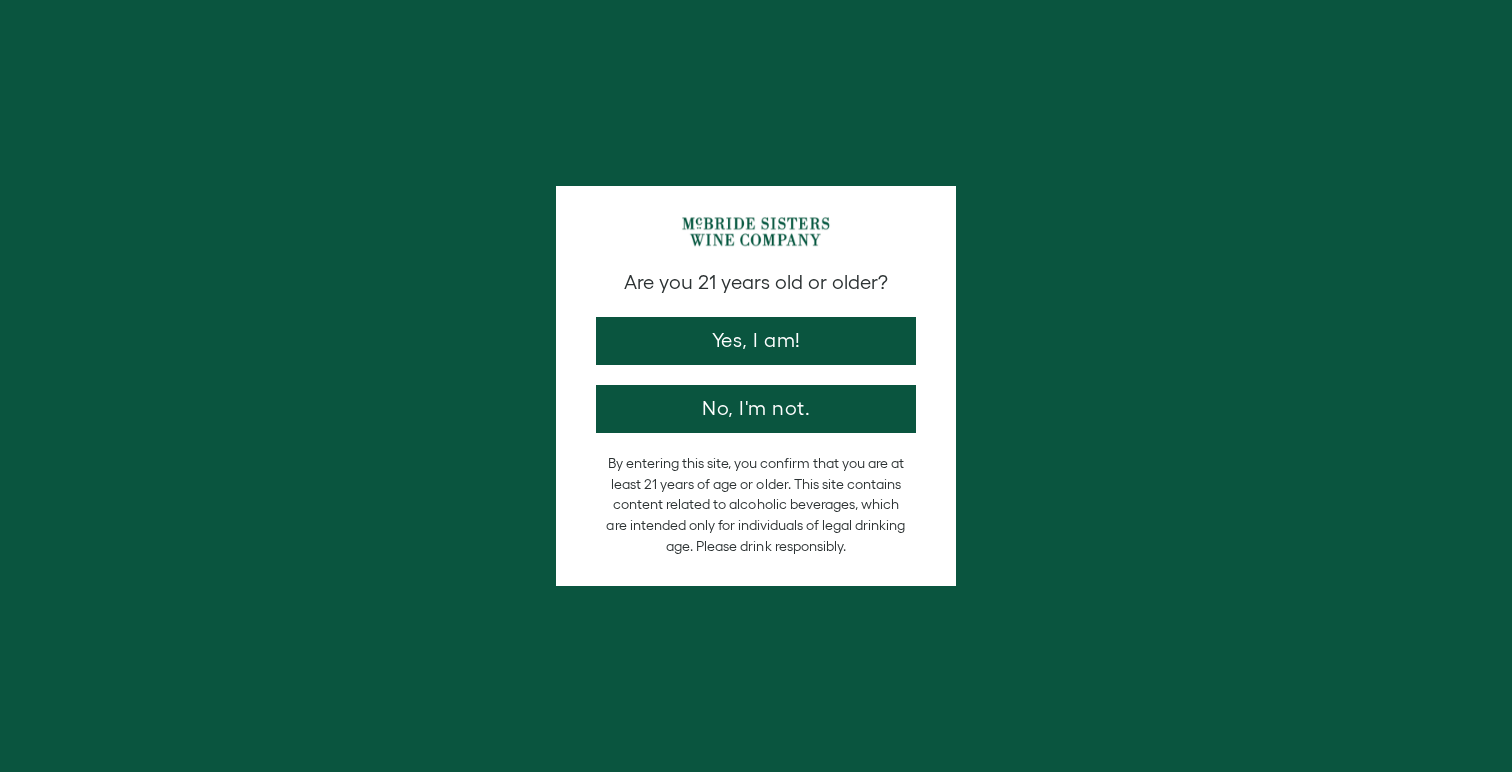 scroll, scrollTop: 0, scrollLeft: 0, axis: both 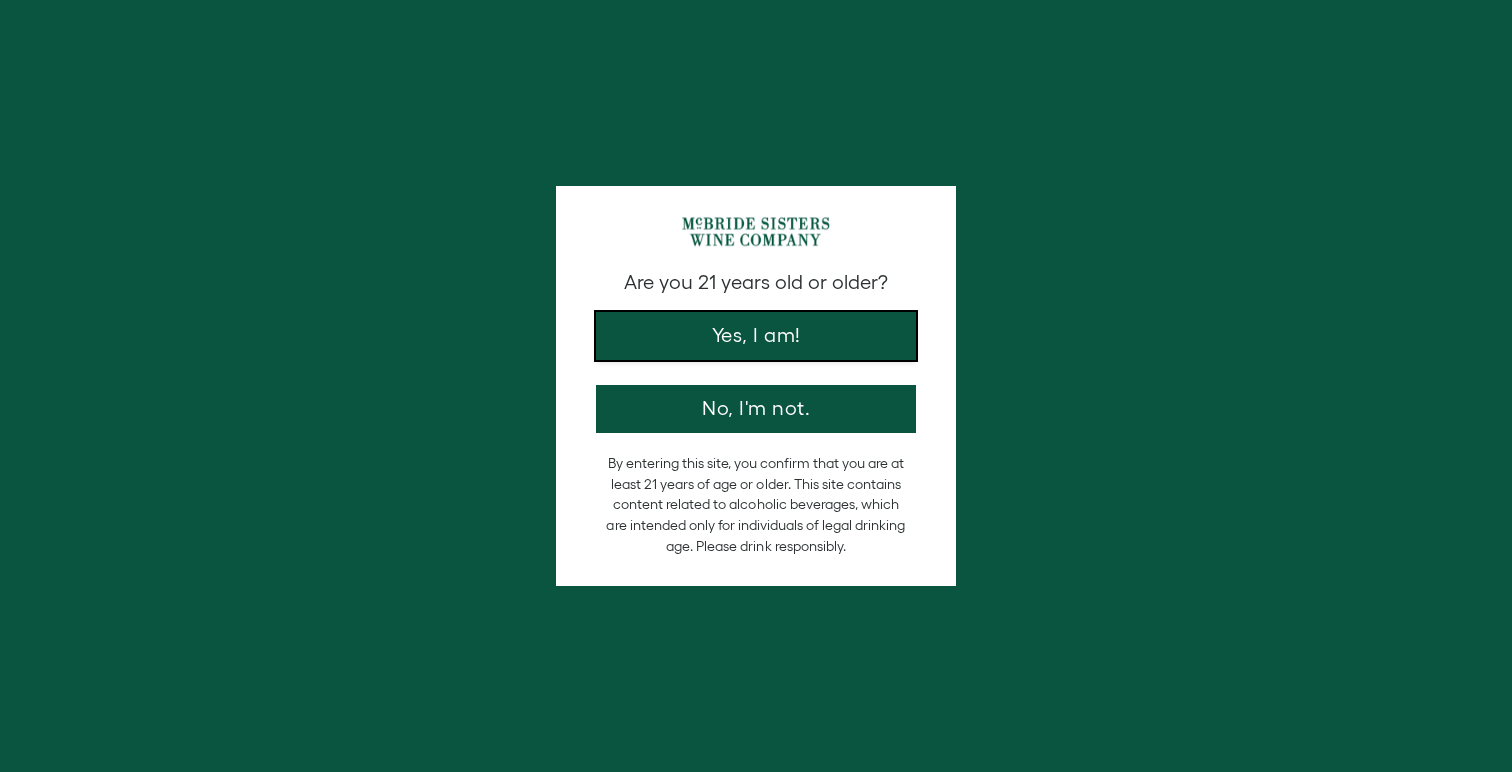 click on "Yes, I am!" at bounding box center (756, 336) 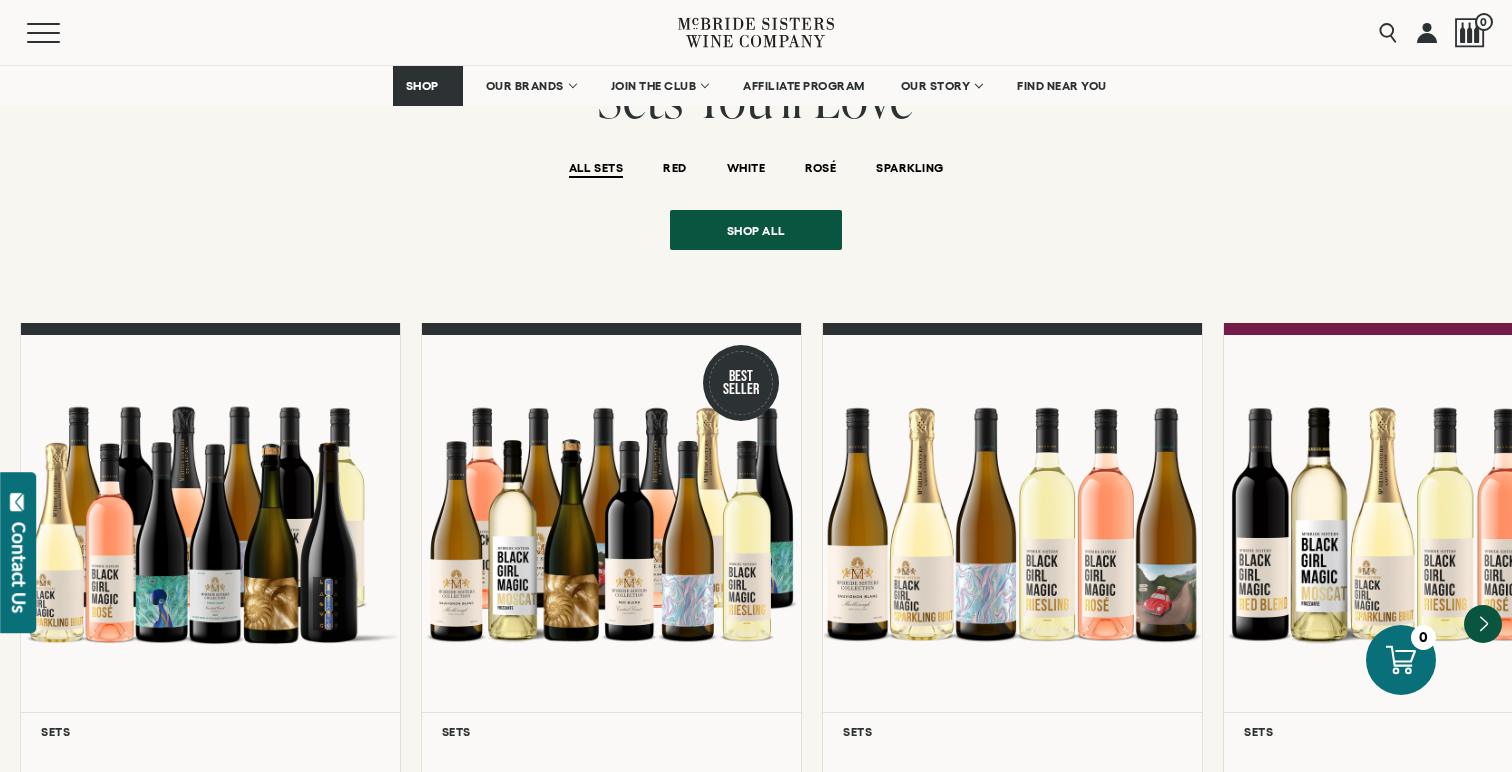 scroll, scrollTop: 1529, scrollLeft: 0, axis: vertical 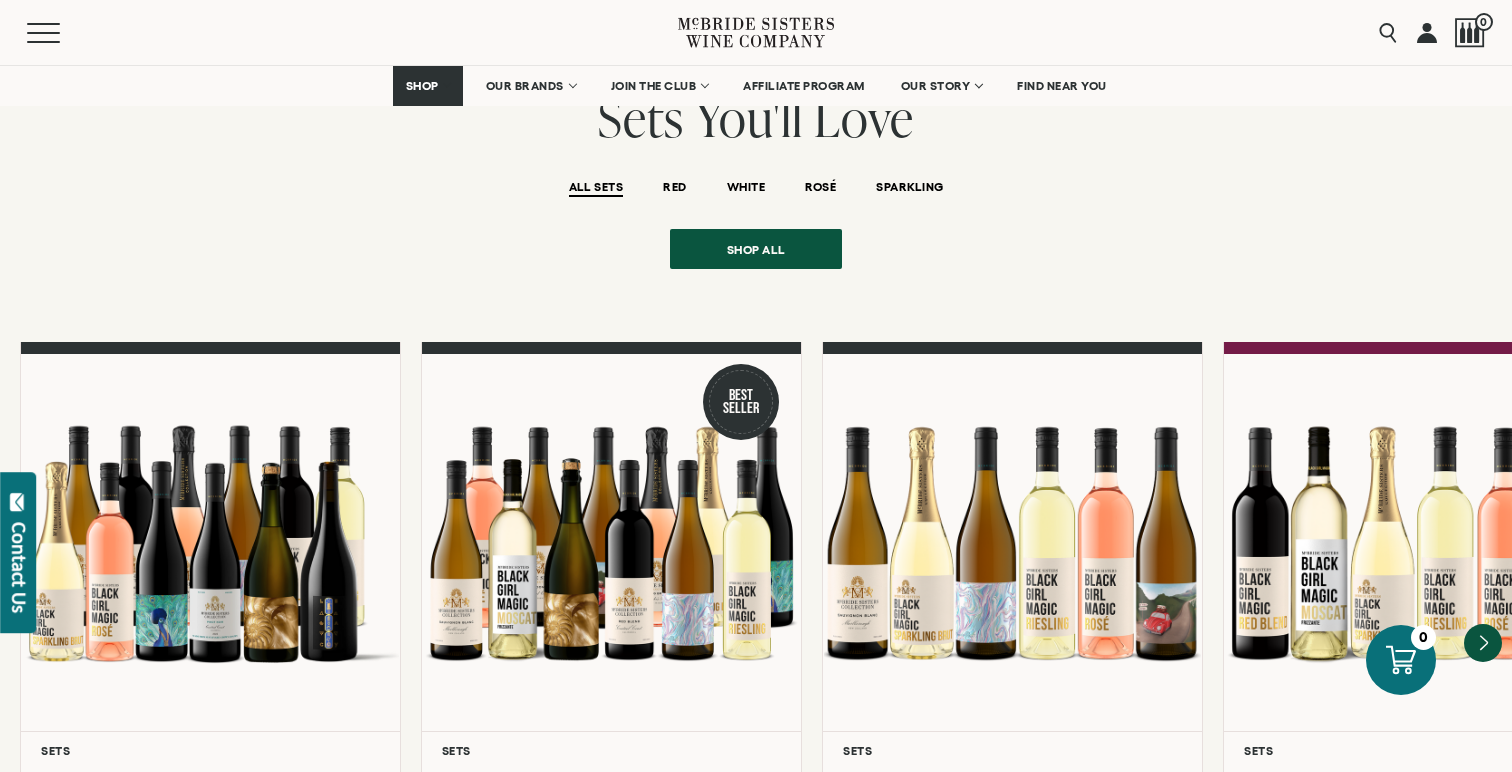 click on "RED" at bounding box center (674, 185) 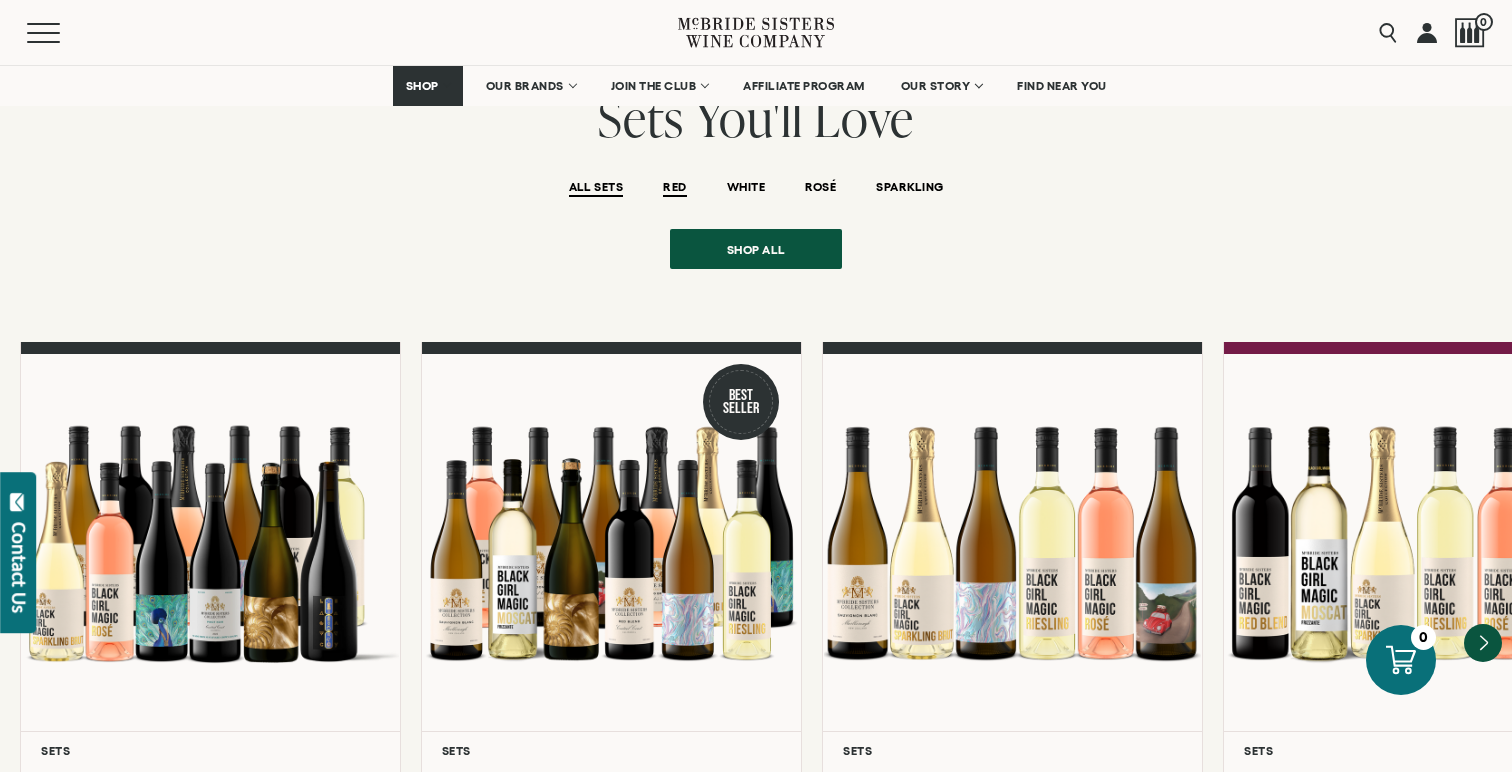 click on "RED" at bounding box center [674, 188] 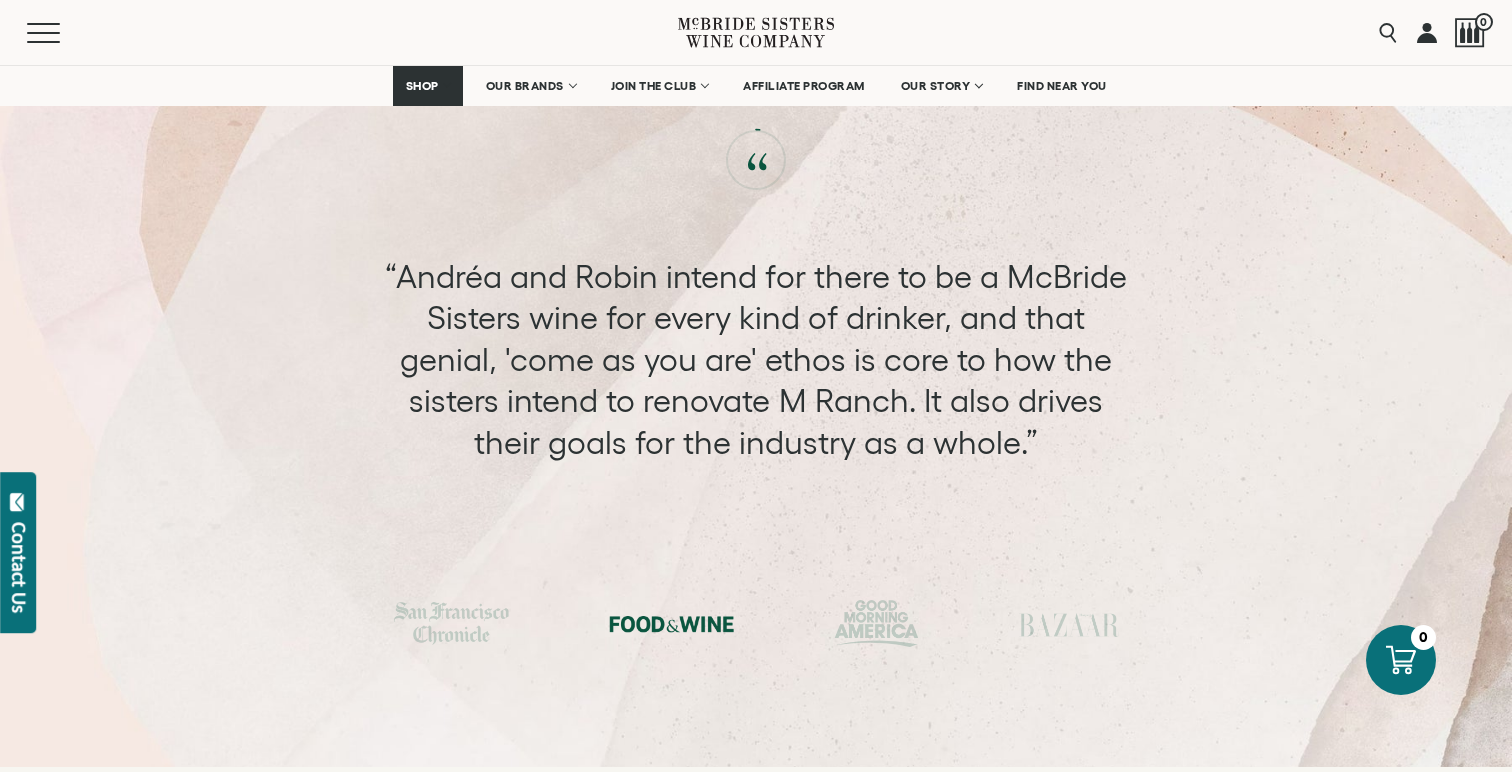 scroll, scrollTop: 6513, scrollLeft: 0, axis: vertical 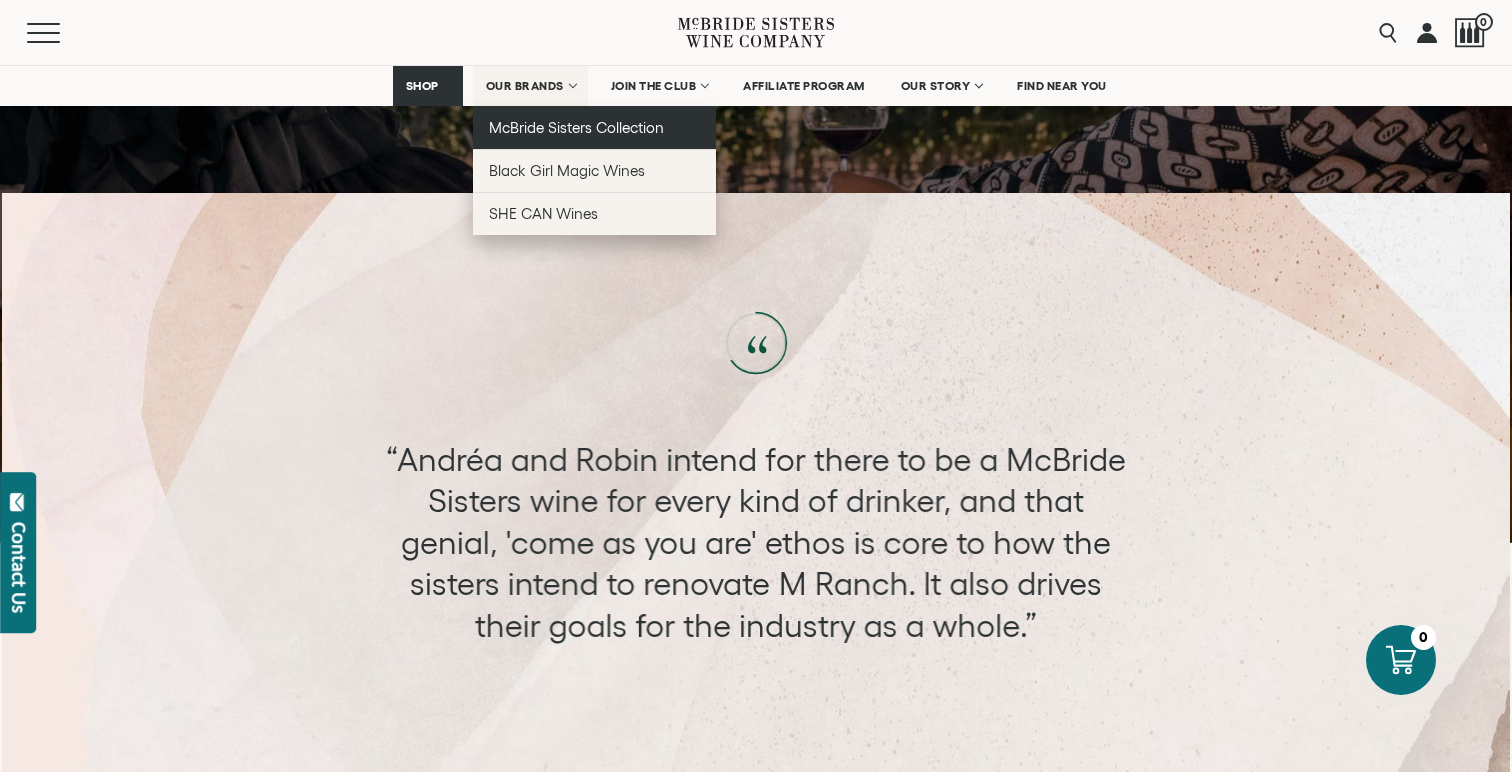 click on "McBride Sisters Collection" at bounding box center (577, 127) 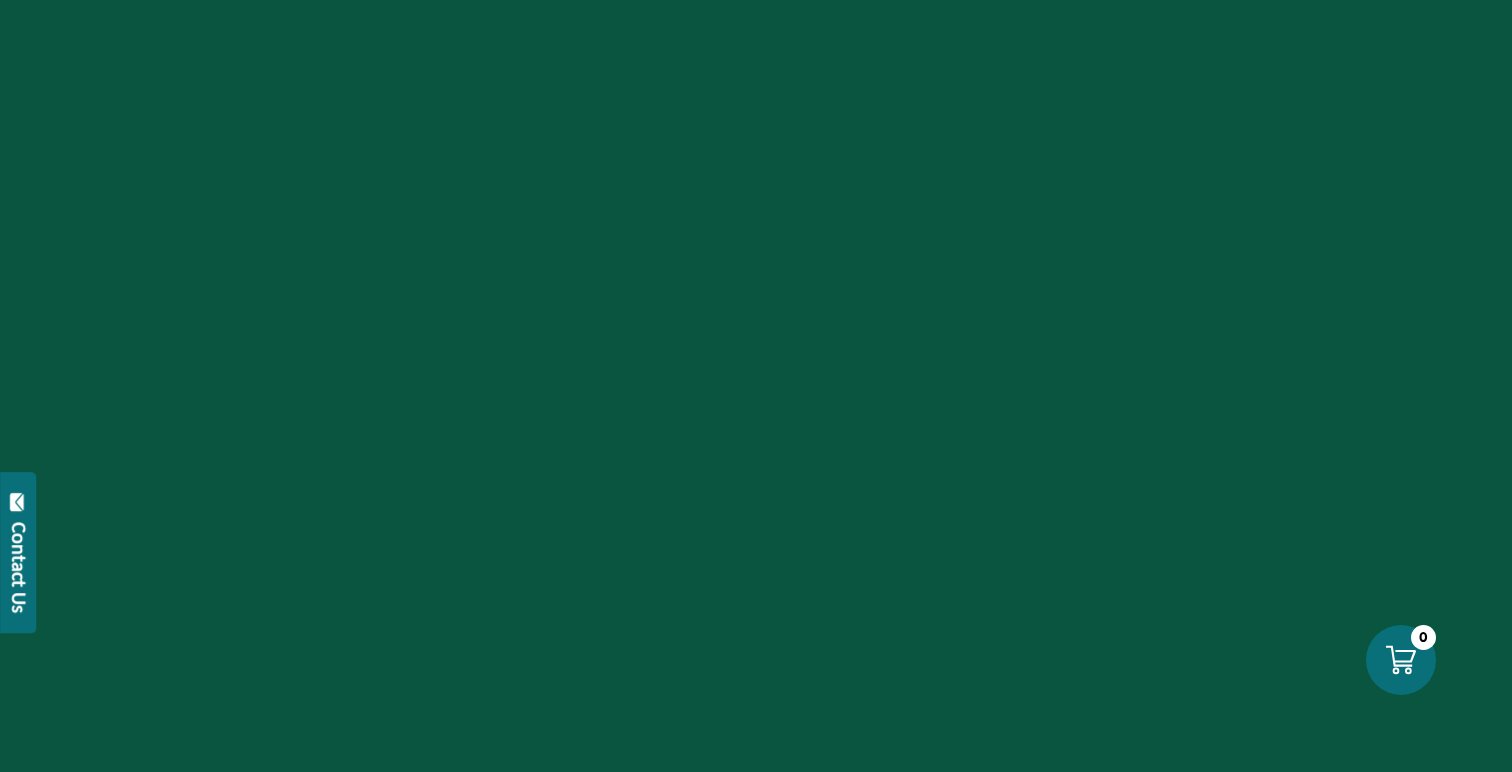 scroll, scrollTop: 0, scrollLeft: 0, axis: both 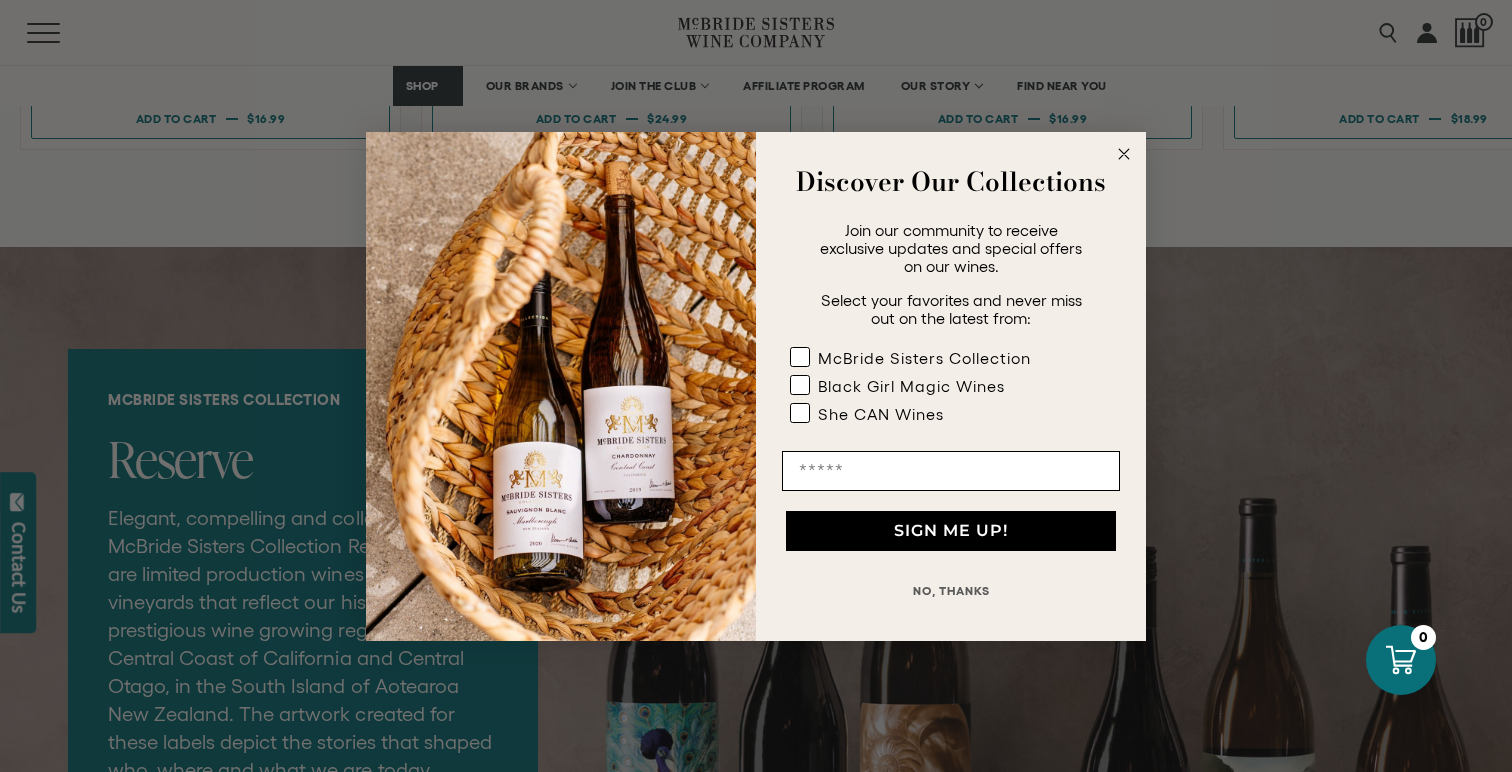 click 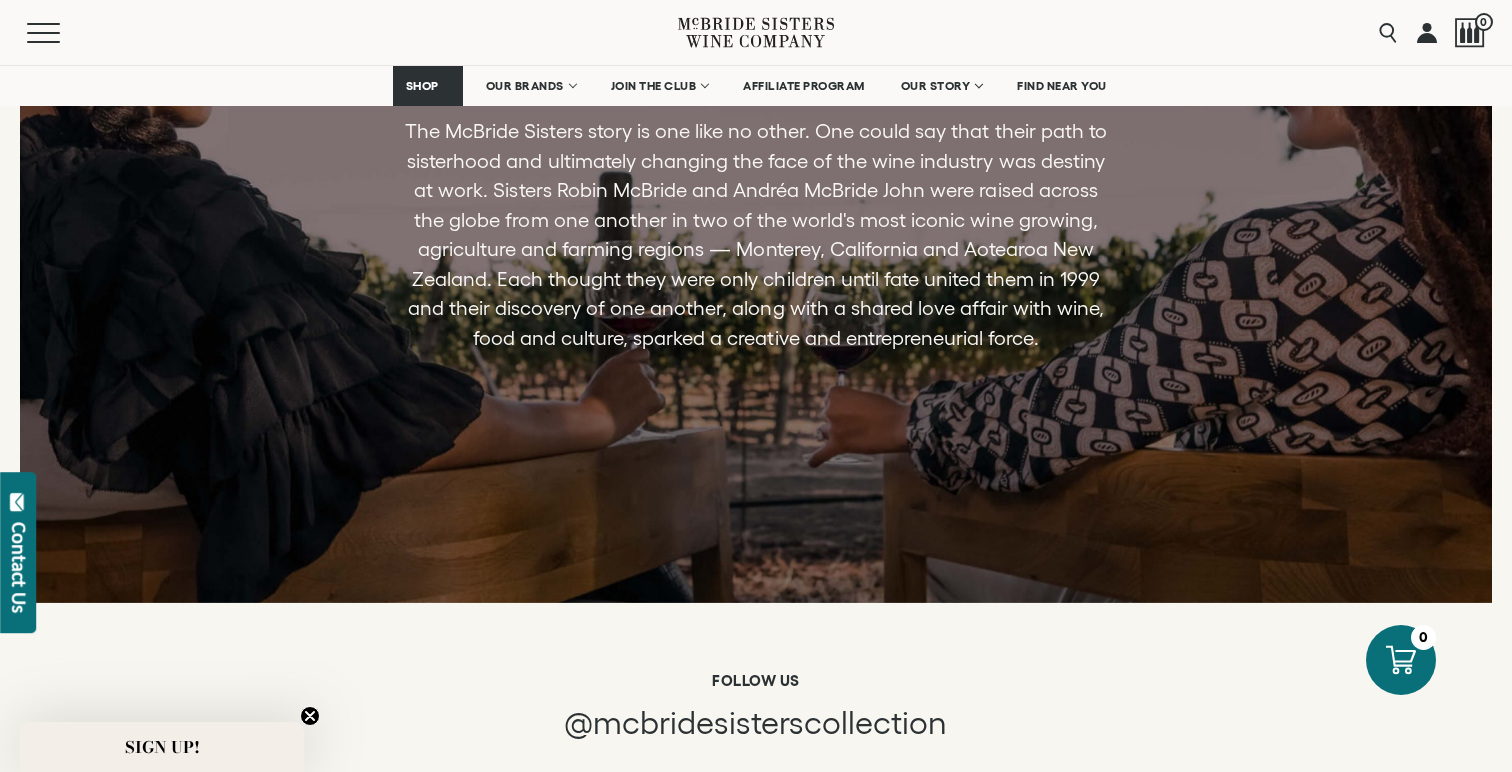 scroll, scrollTop: 8043, scrollLeft: 0, axis: vertical 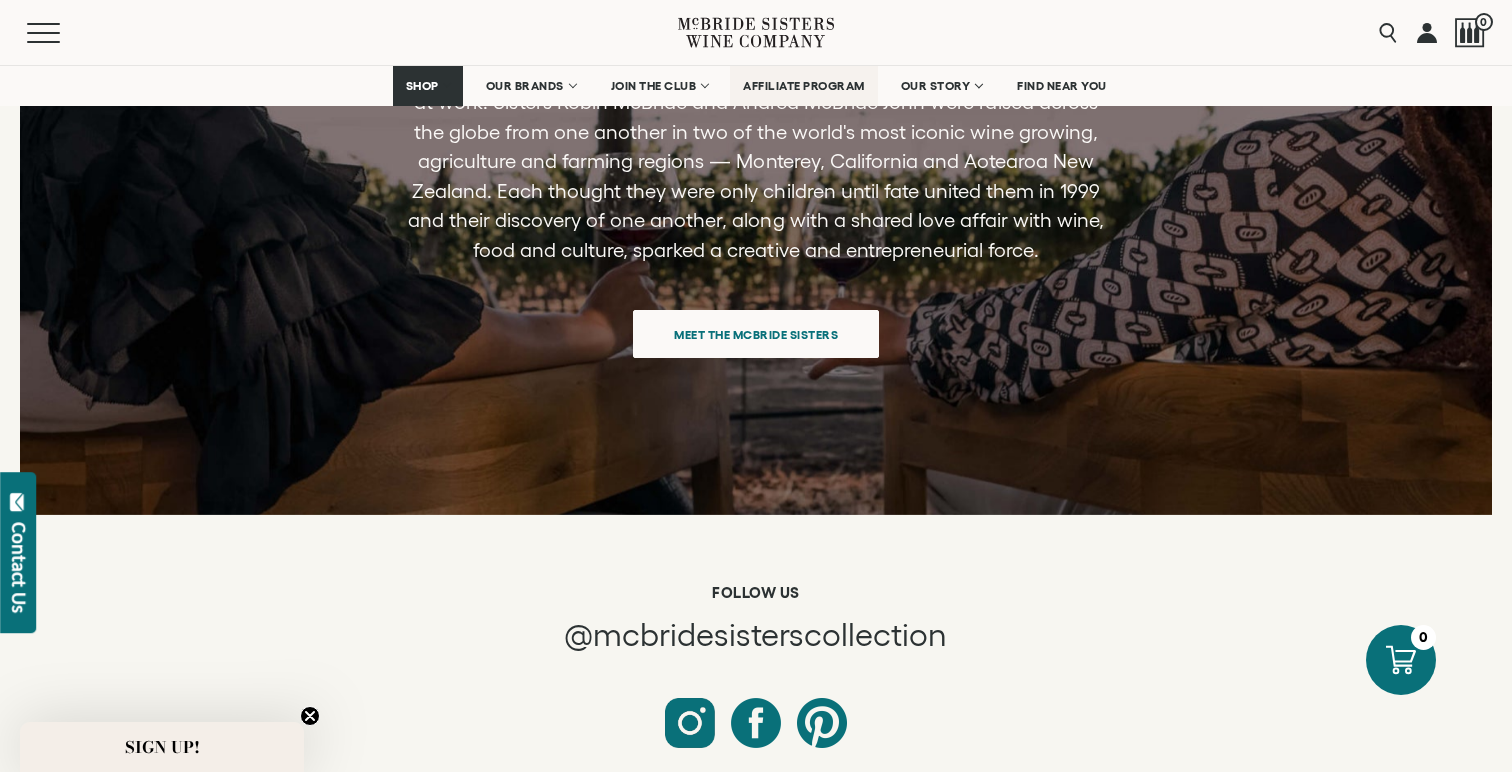 click on "AFFILIATE PROGRAM" at bounding box center [804, 86] 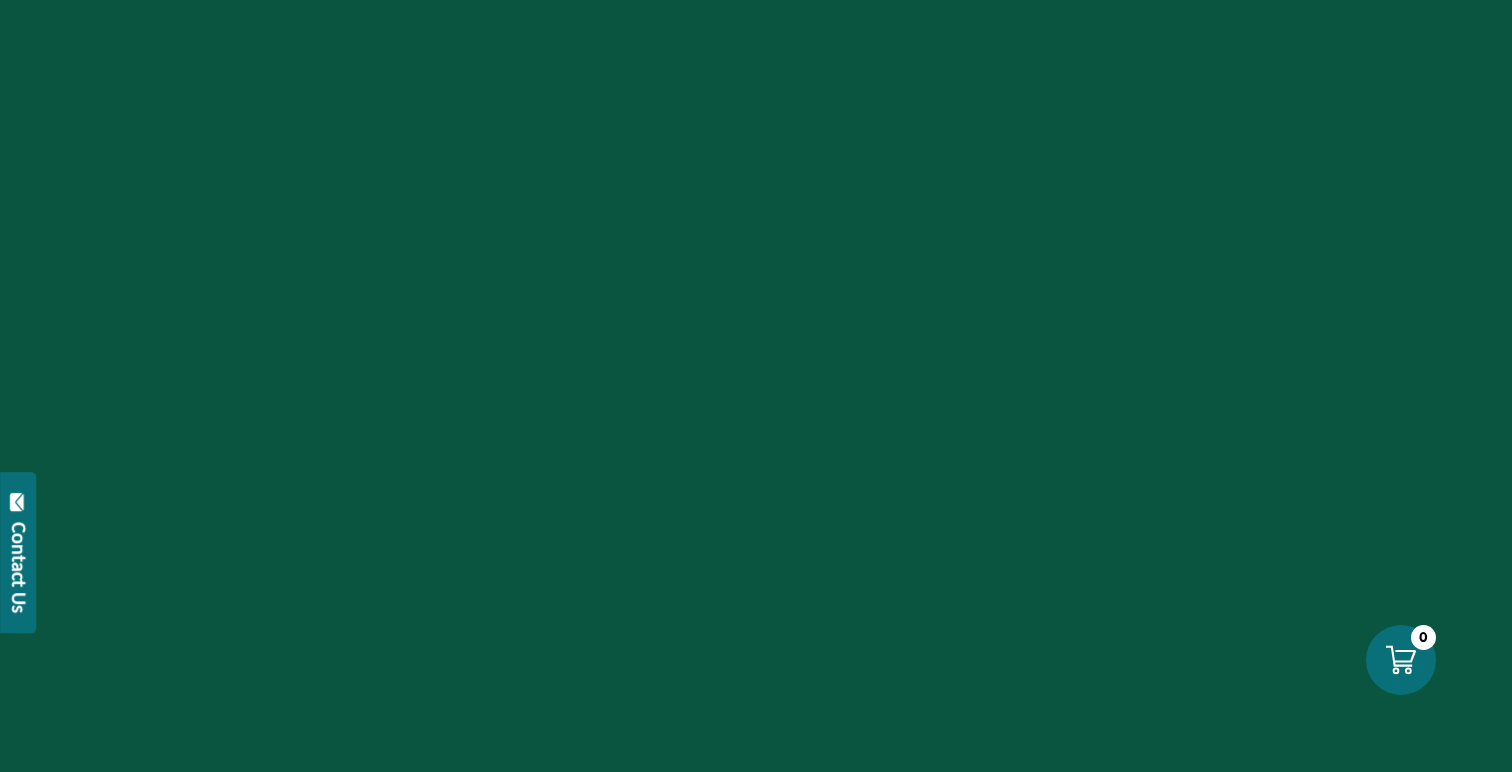 scroll, scrollTop: 0, scrollLeft: 0, axis: both 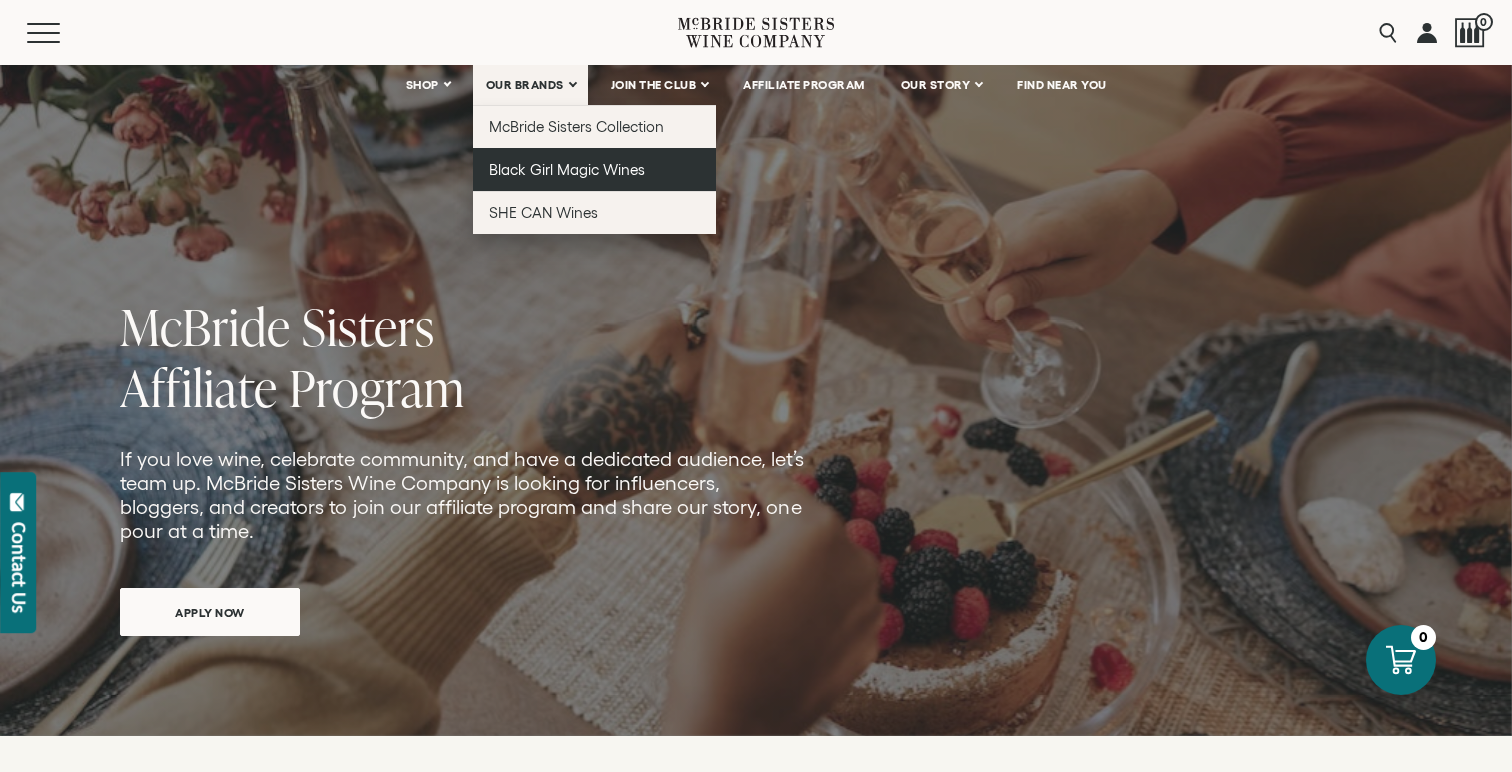 click on "Black Girl Magic Wines" at bounding box center (567, 169) 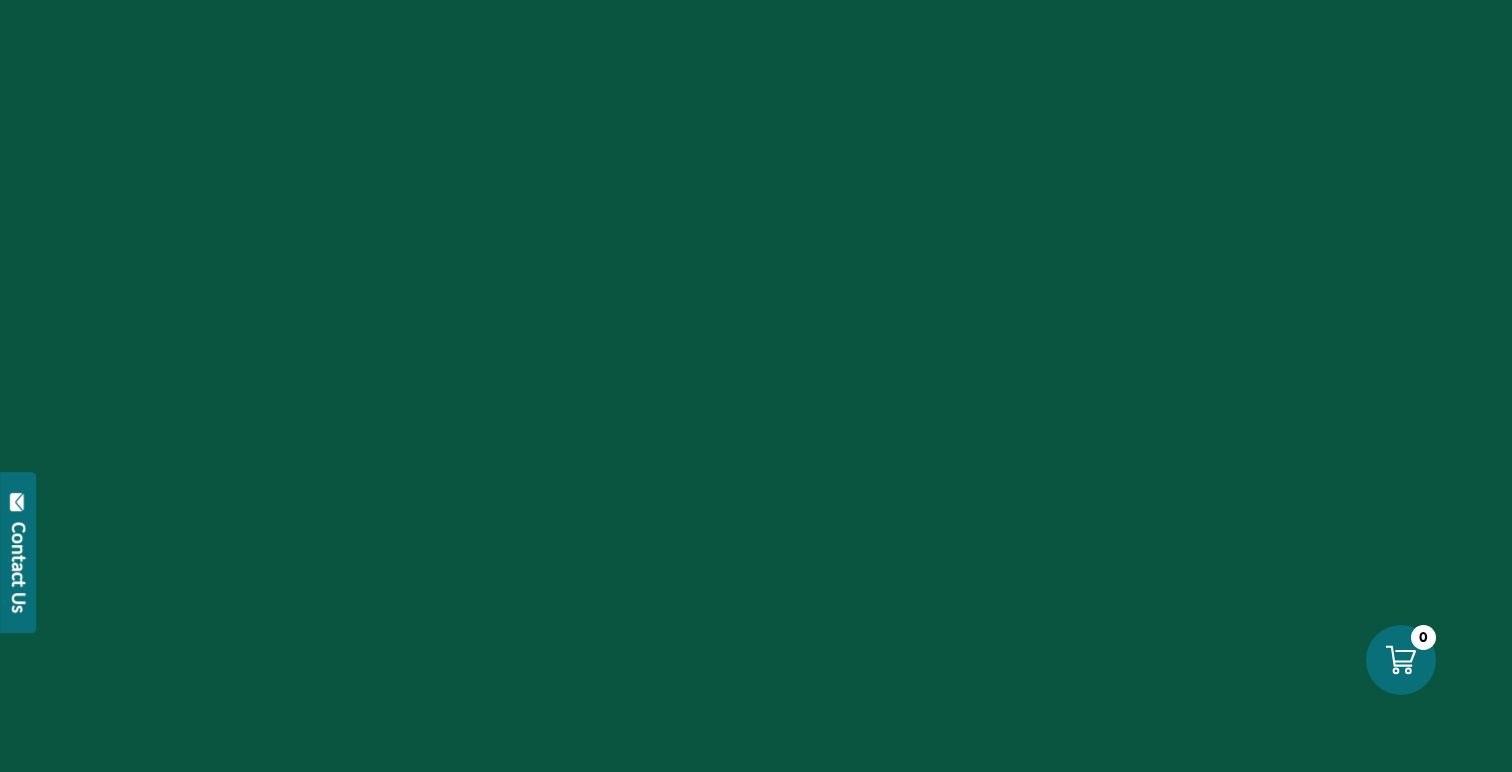 scroll, scrollTop: 0, scrollLeft: 0, axis: both 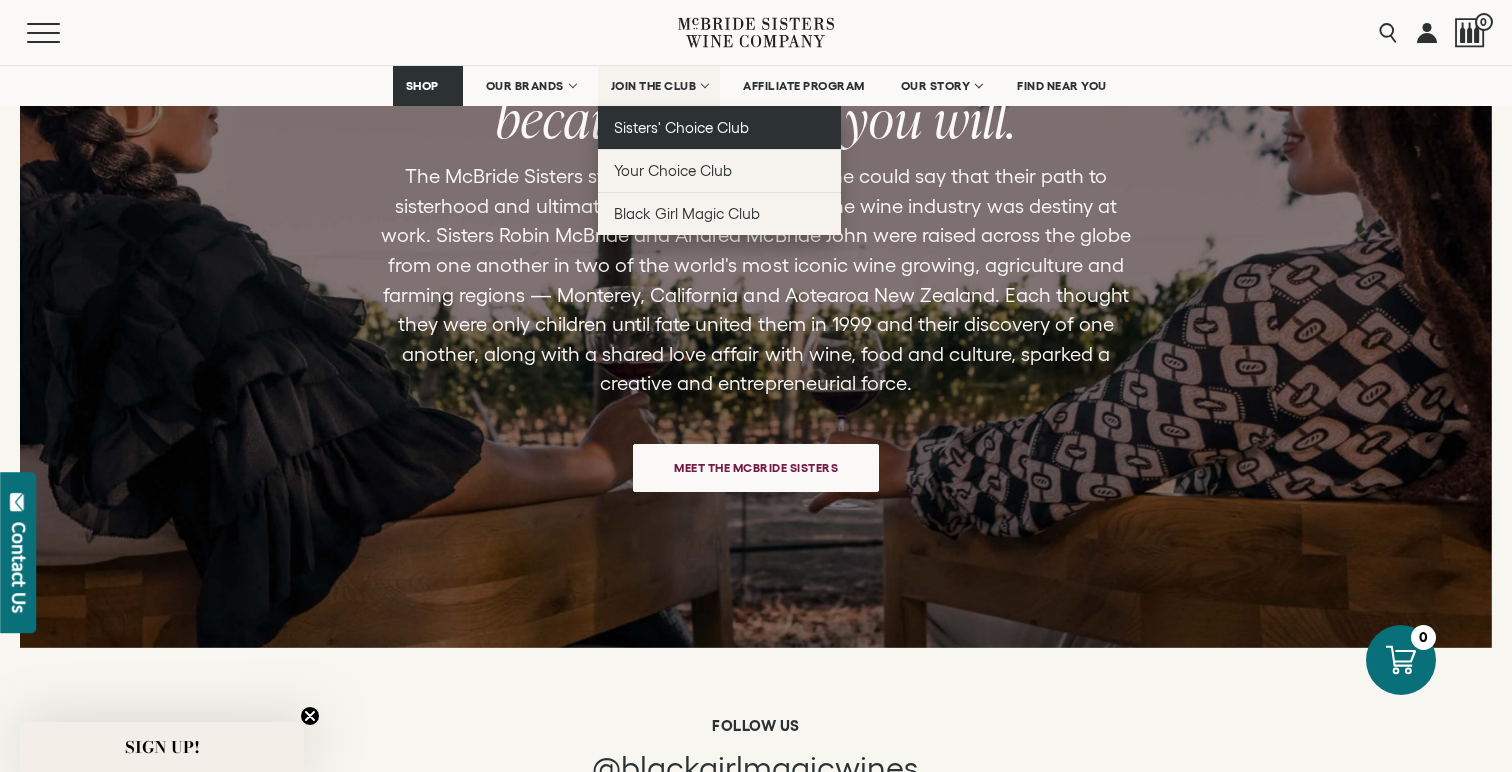 click on "Sisters' Choice Club" at bounding box center [681, 127] 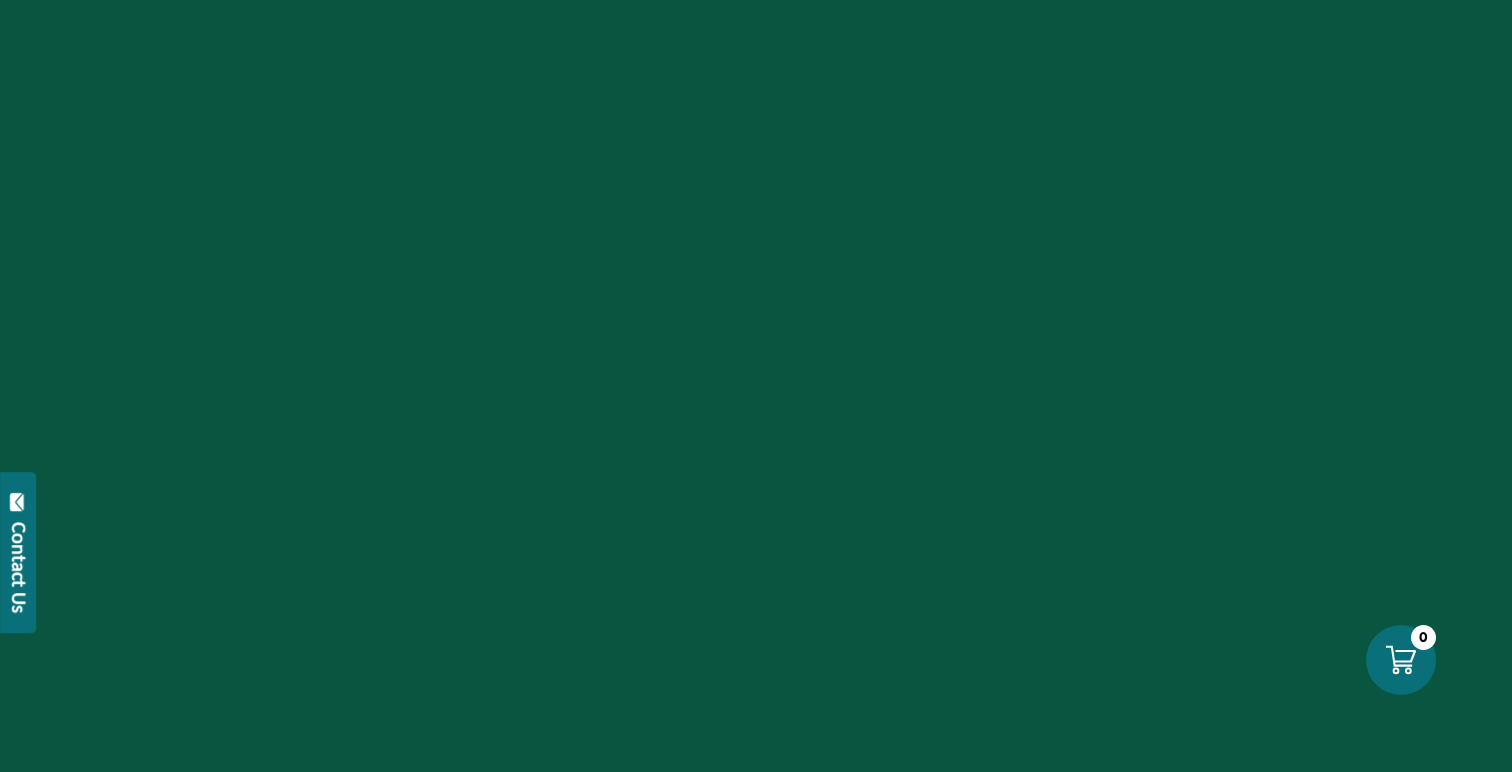 scroll, scrollTop: 0, scrollLeft: 0, axis: both 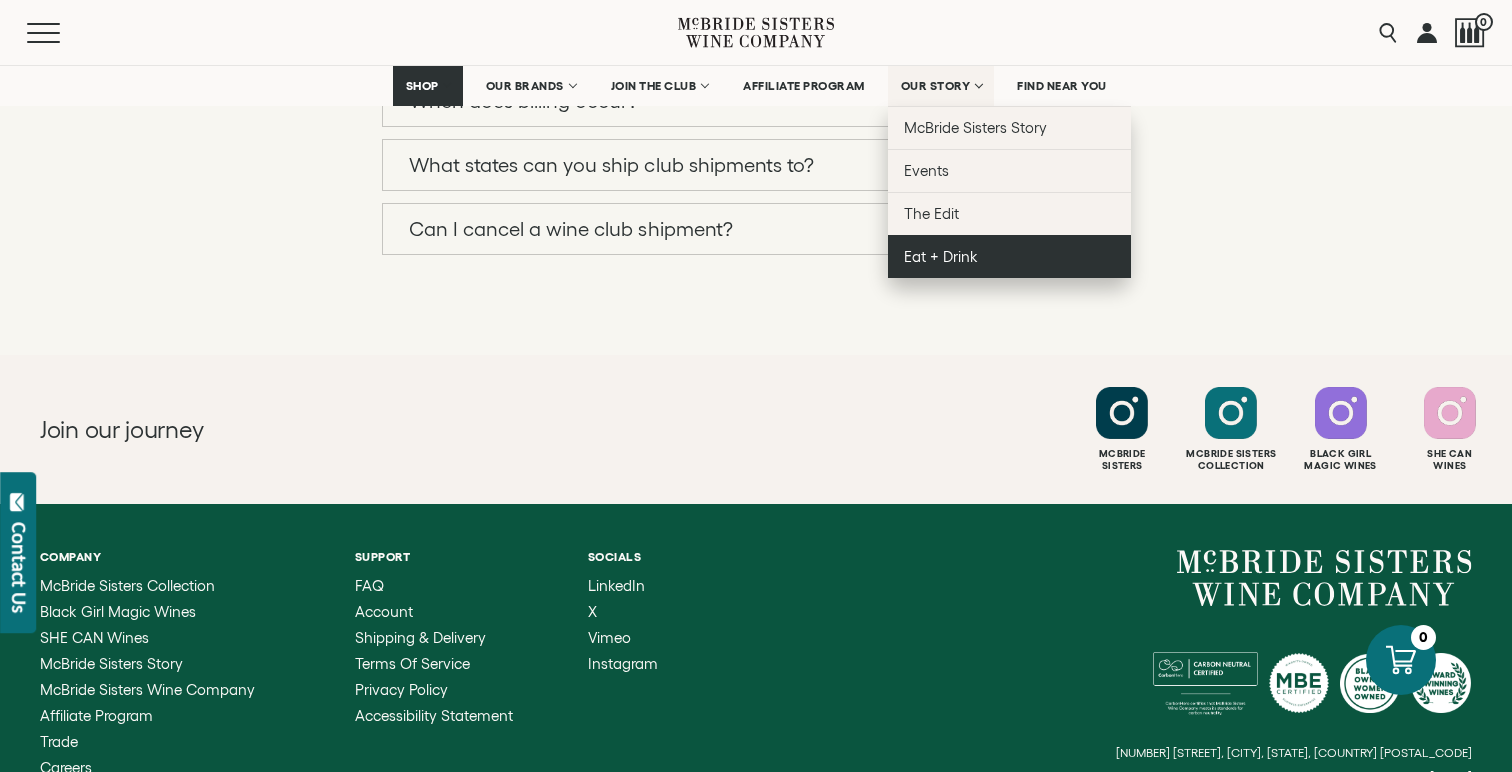 click on "Eat + Drink" at bounding box center [1009, 256] 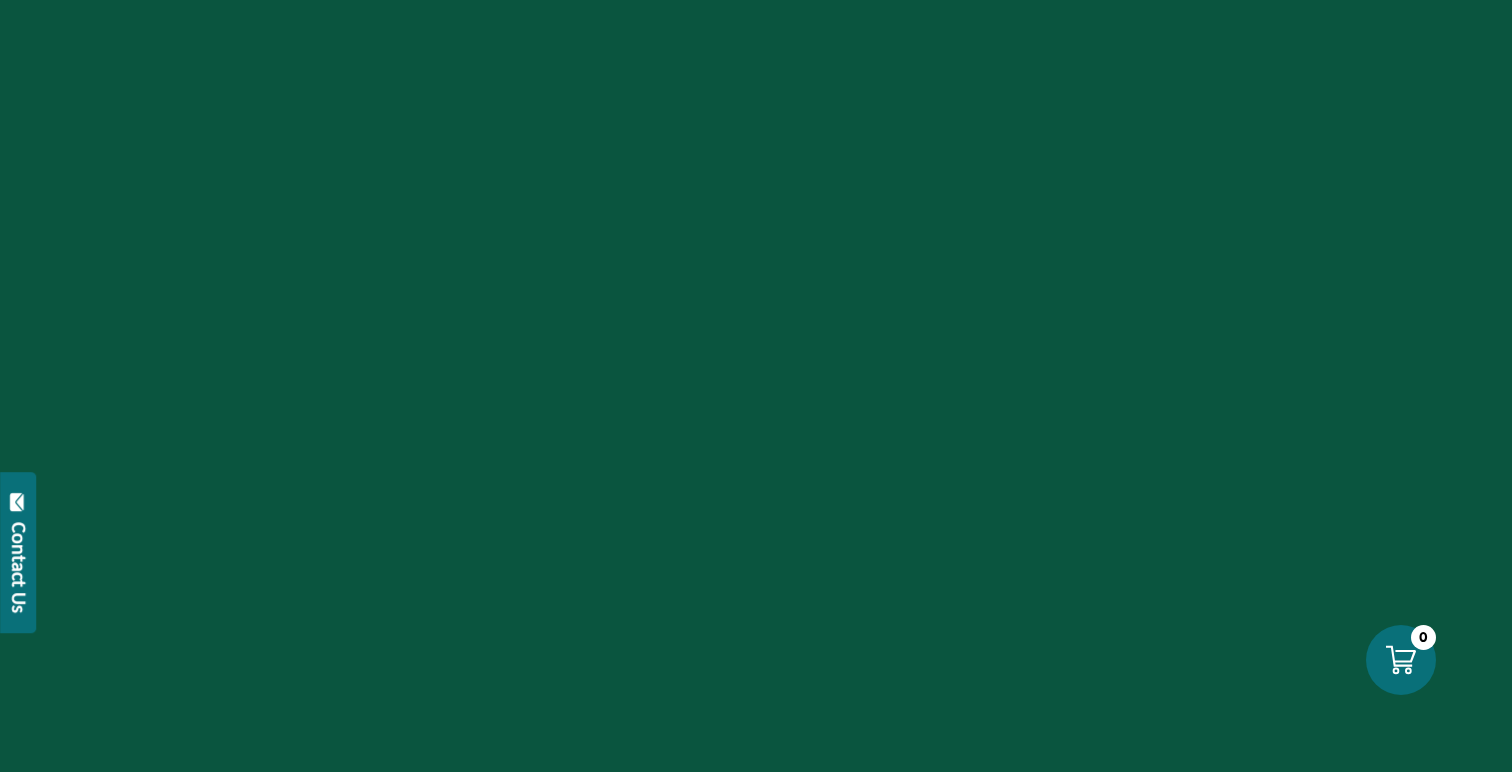 scroll, scrollTop: 0, scrollLeft: 0, axis: both 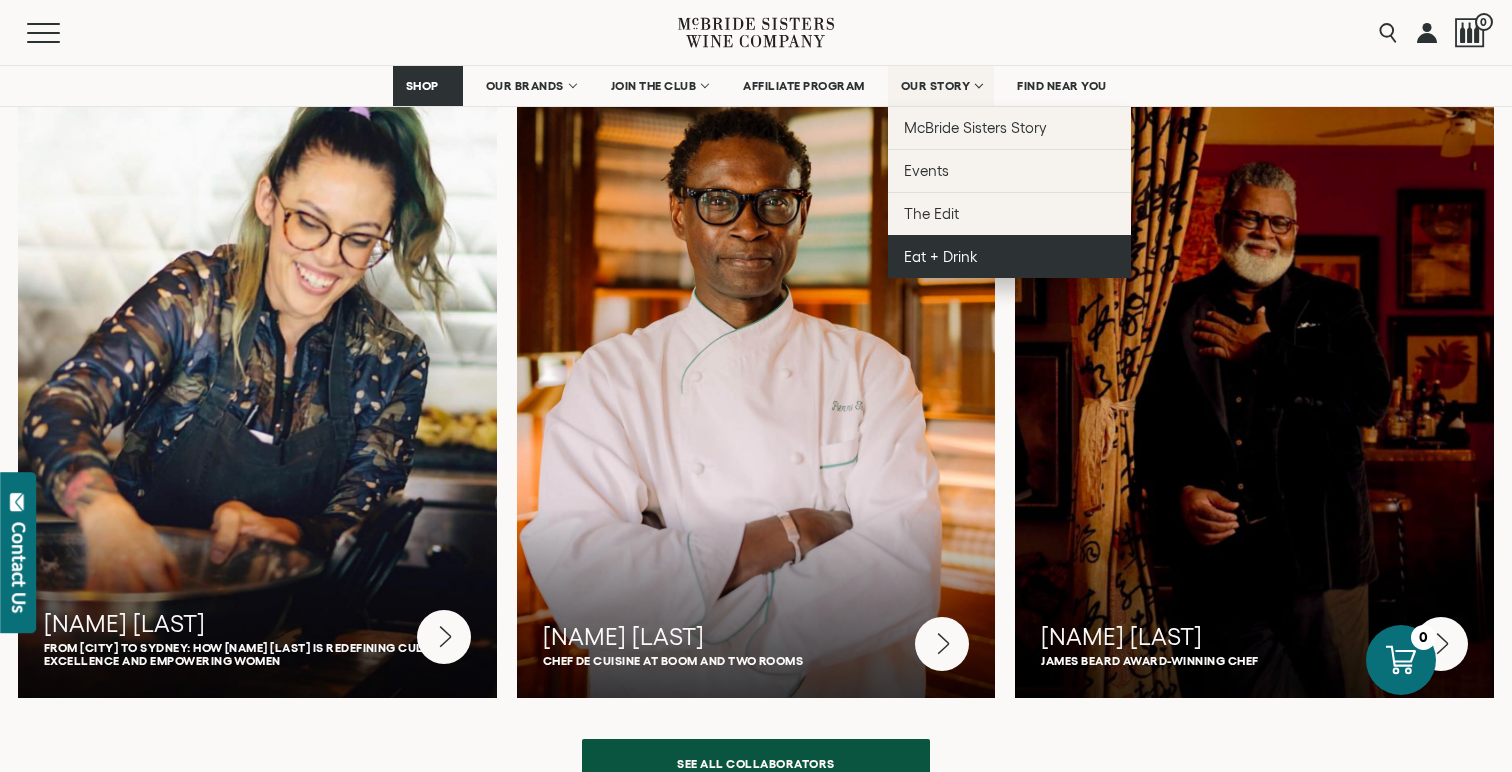 click on "Eat + Drink" at bounding box center [941, 256] 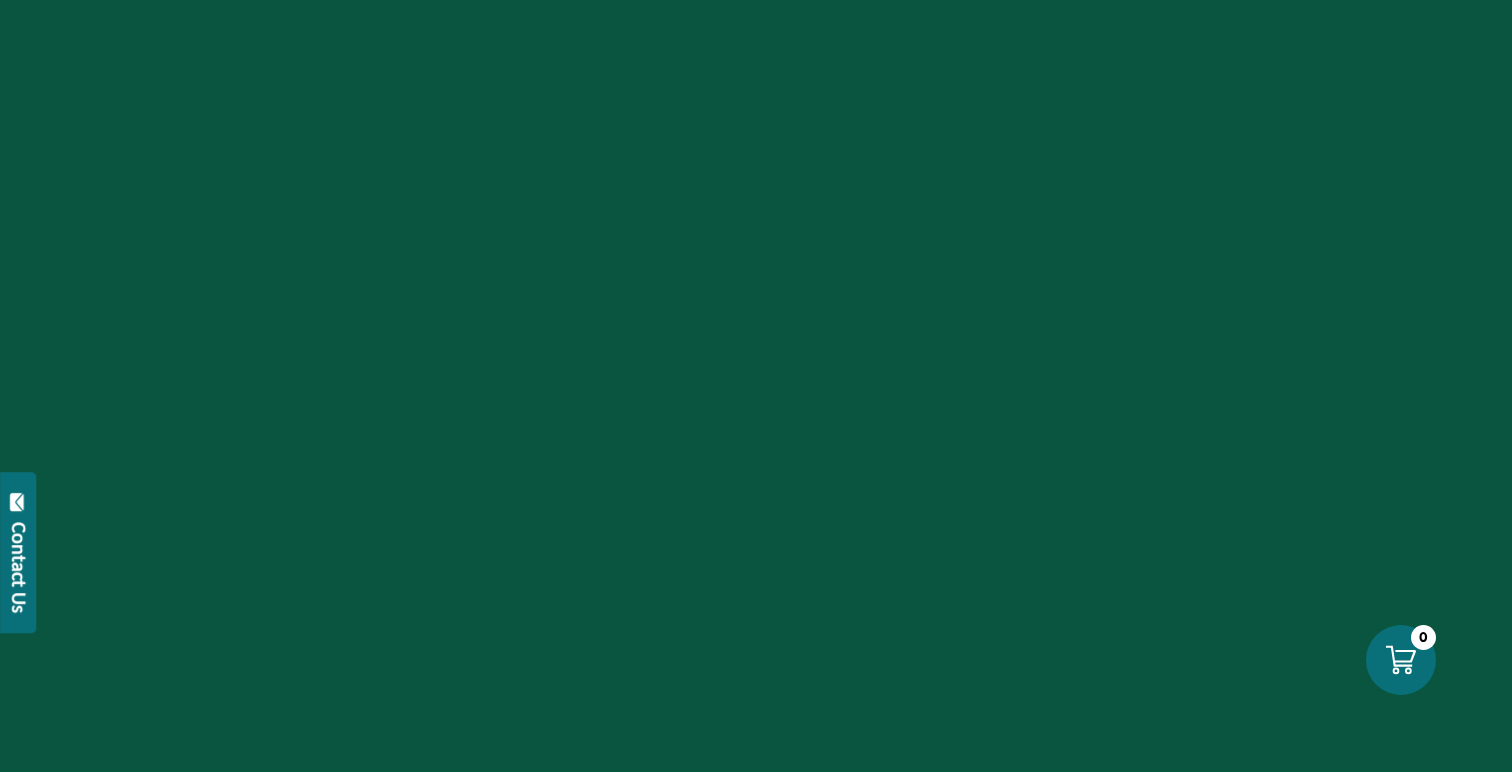 scroll, scrollTop: 0, scrollLeft: 0, axis: both 